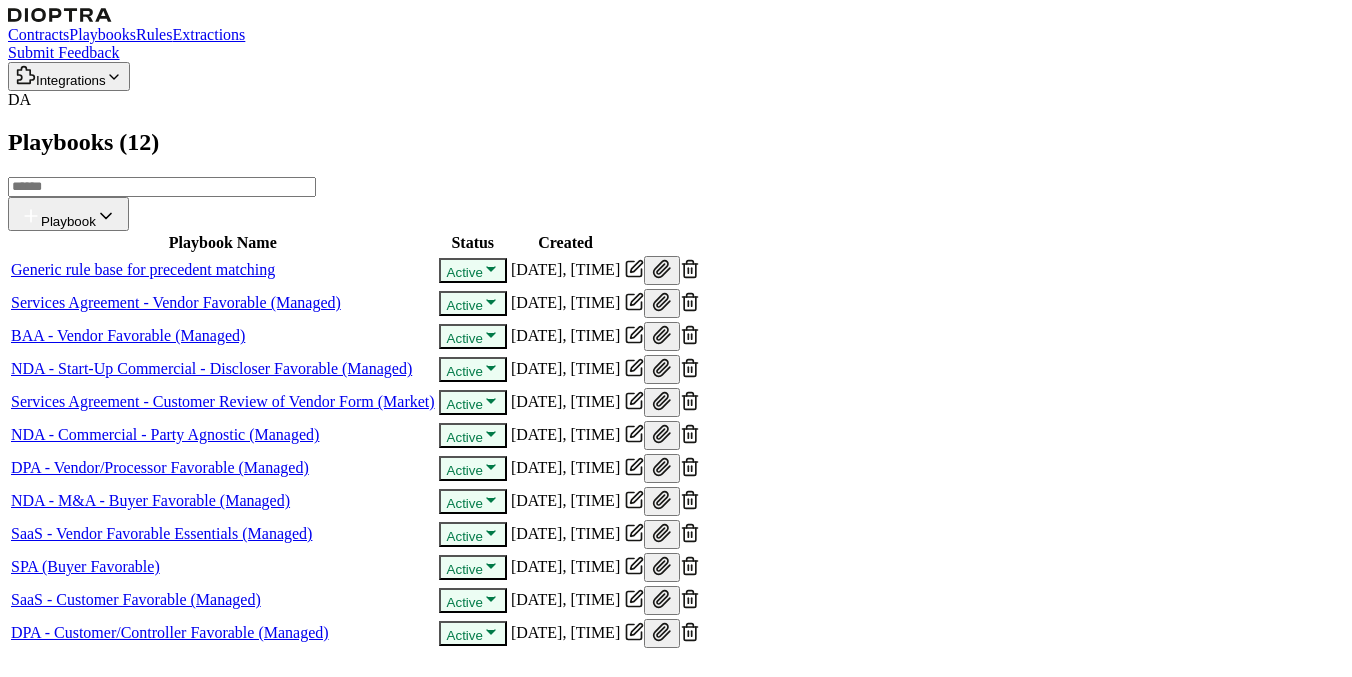 scroll, scrollTop: 0, scrollLeft: 0, axis: both 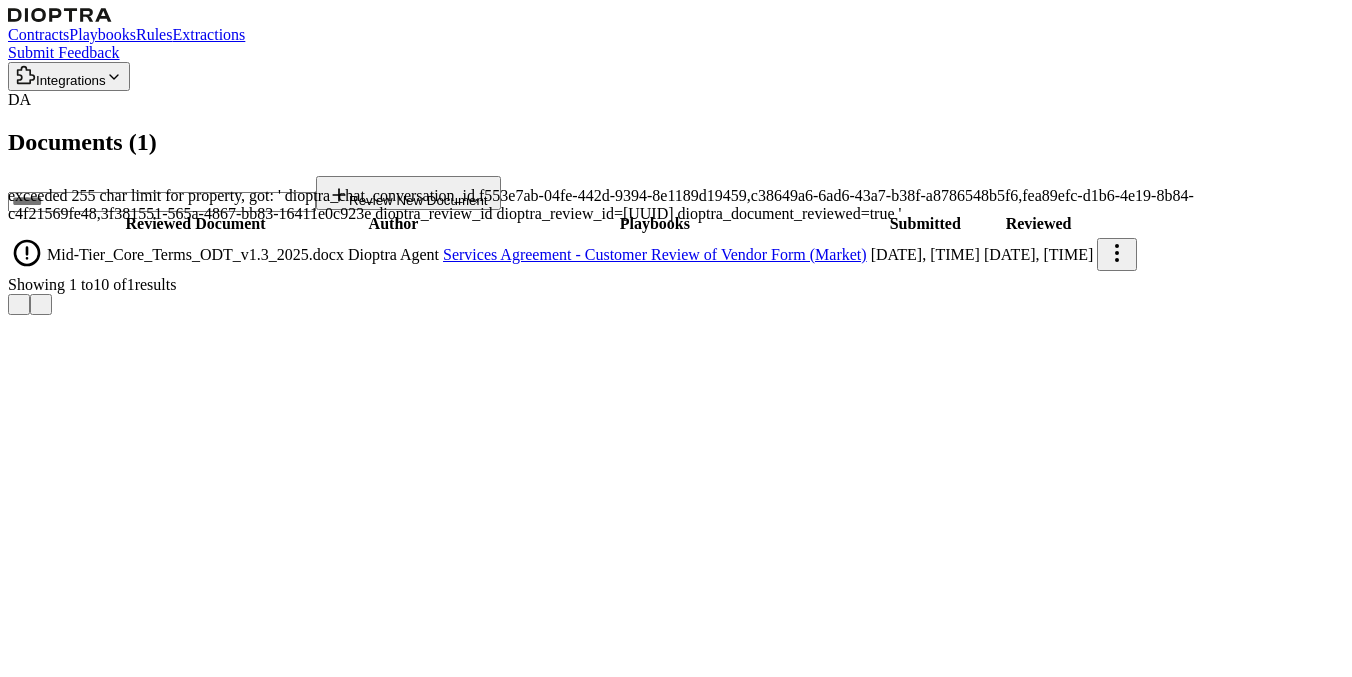 click at bounding box center (1117, 253) 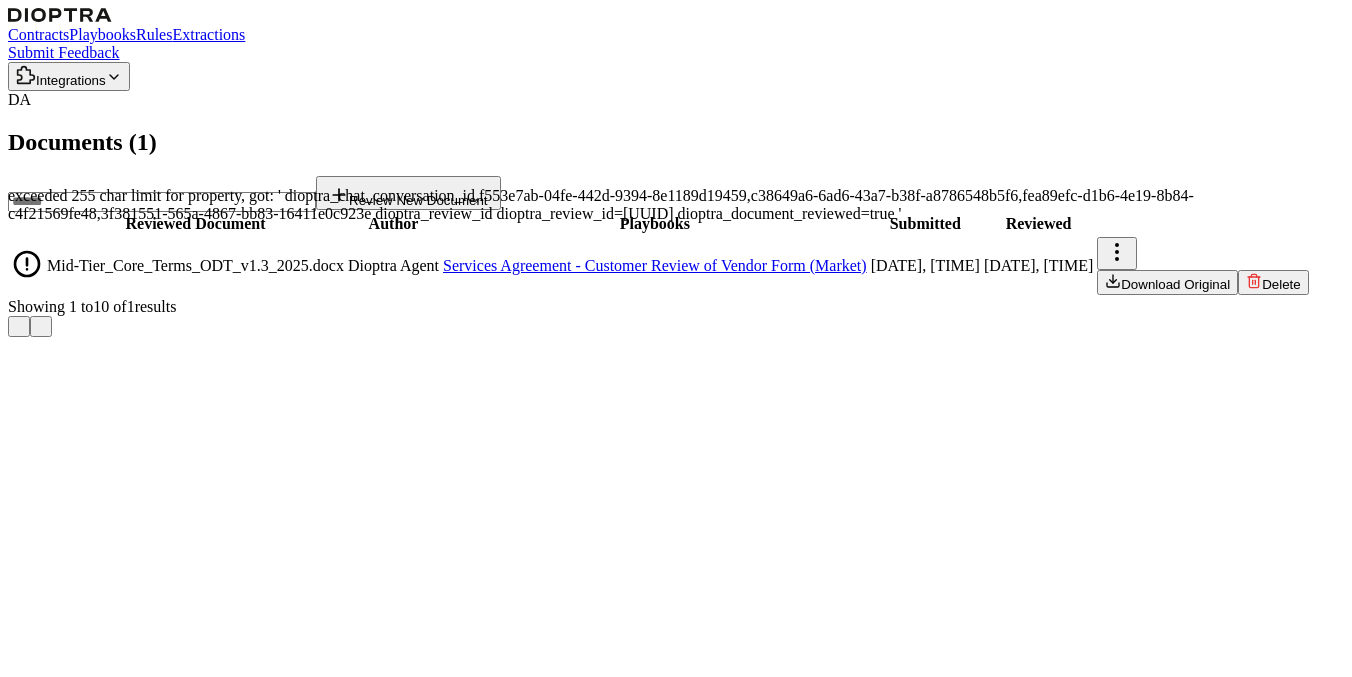 scroll, scrollTop: 68, scrollLeft: 0, axis: vertical 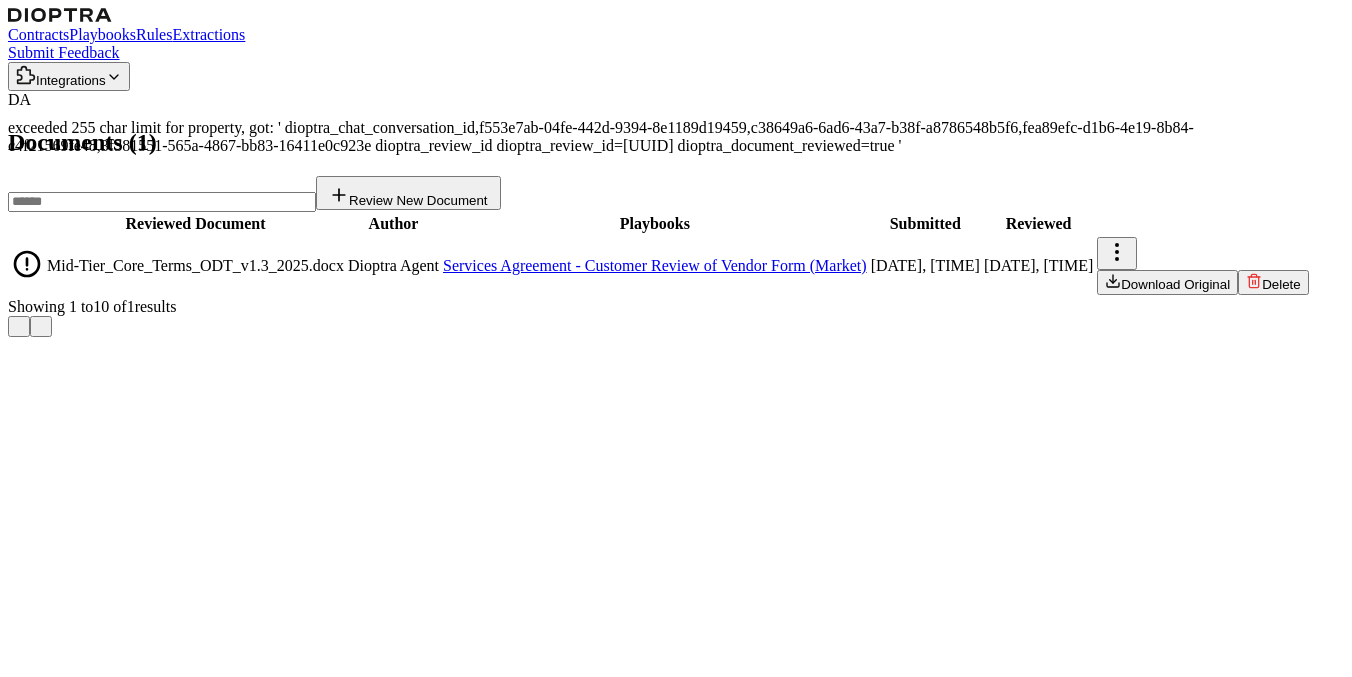 click on "Download Original" at bounding box center [1167, 282] 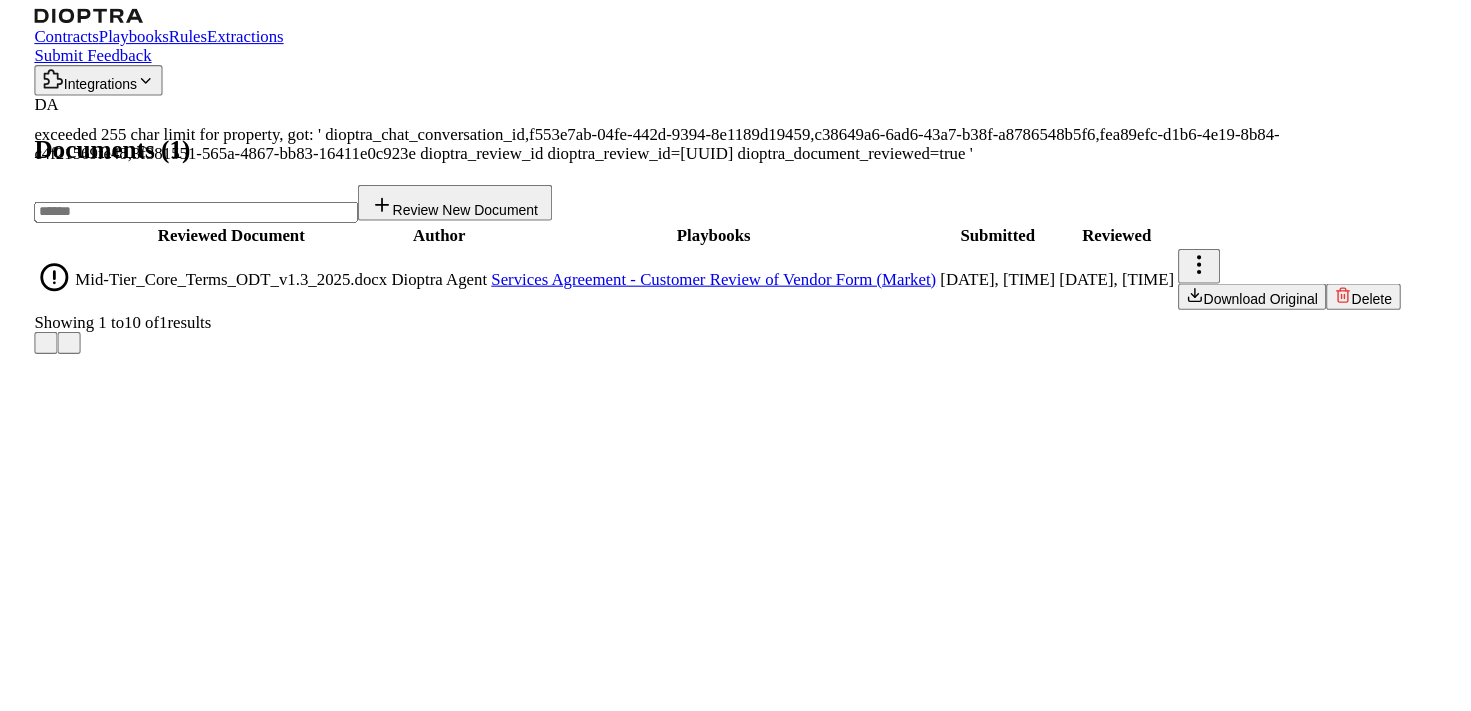 scroll, scrollTop: 0, scrollLeft: 0, axis: both 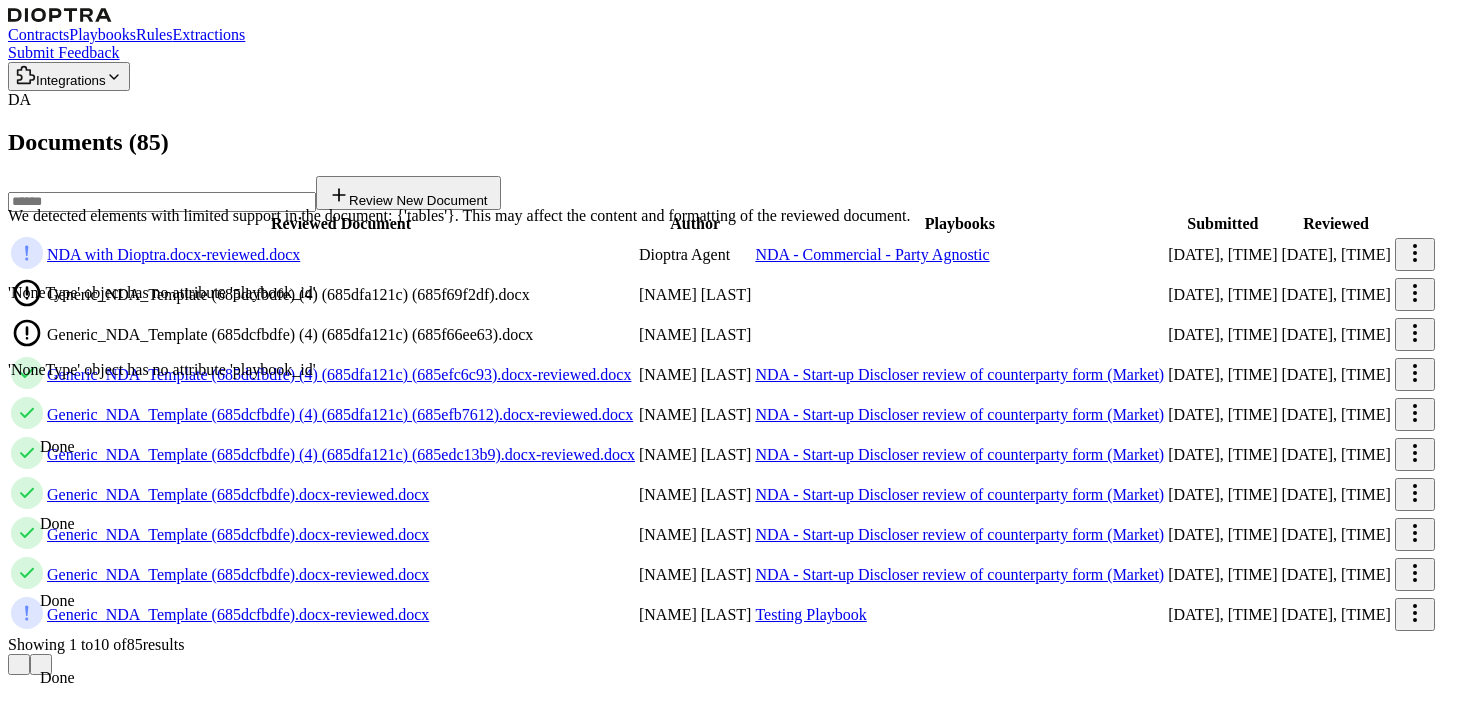 click on "Integrations" at bounding box center [71, 80] 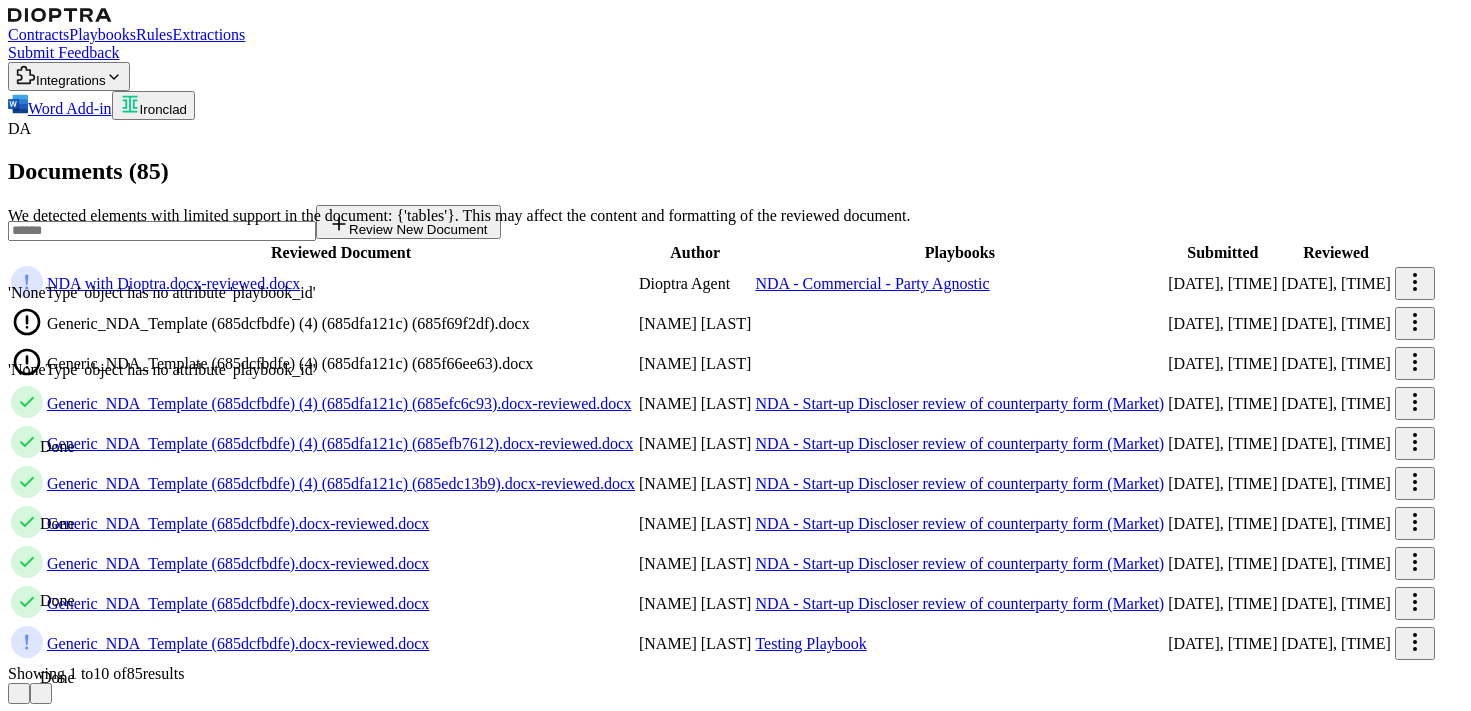 click on "Ironclad" at bounding box center [163, 109] 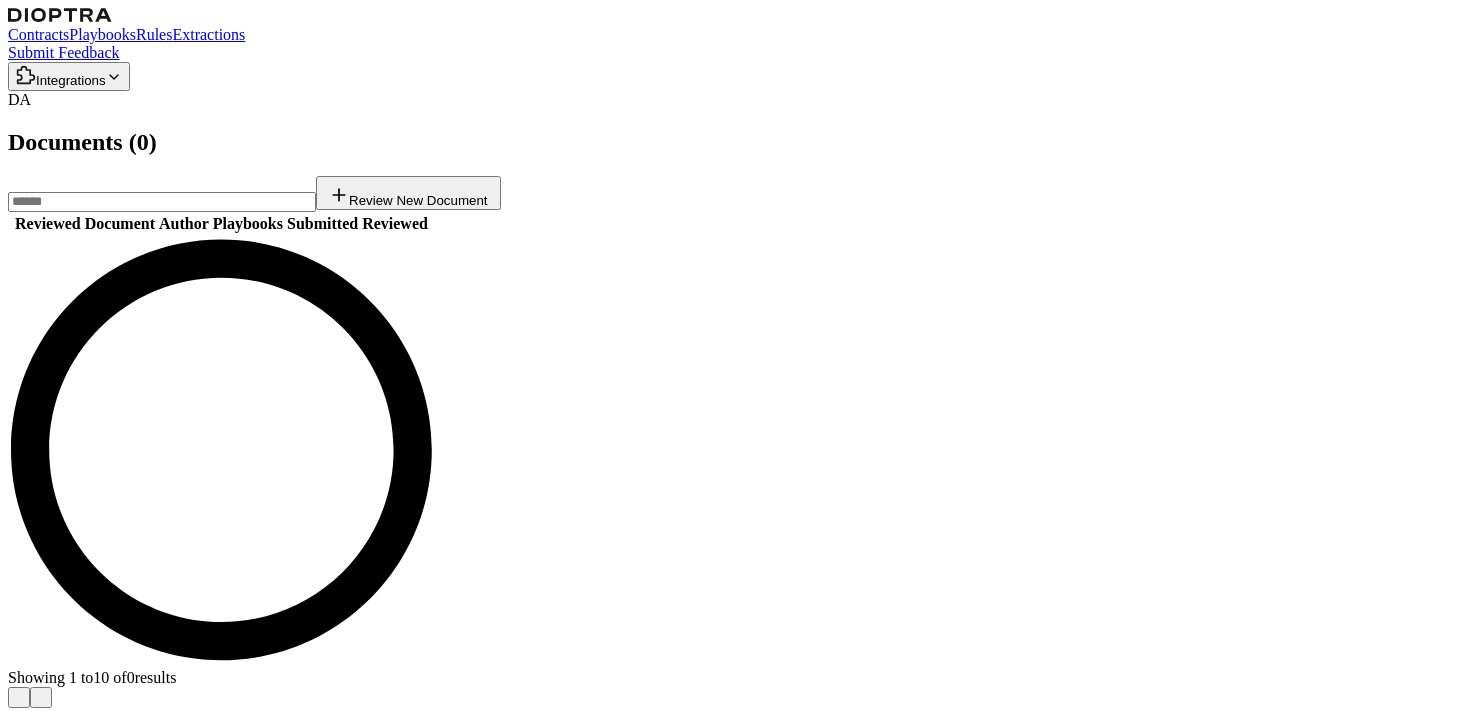 scroll, scrollTop: 0, scrollLeft: 0, axis: both 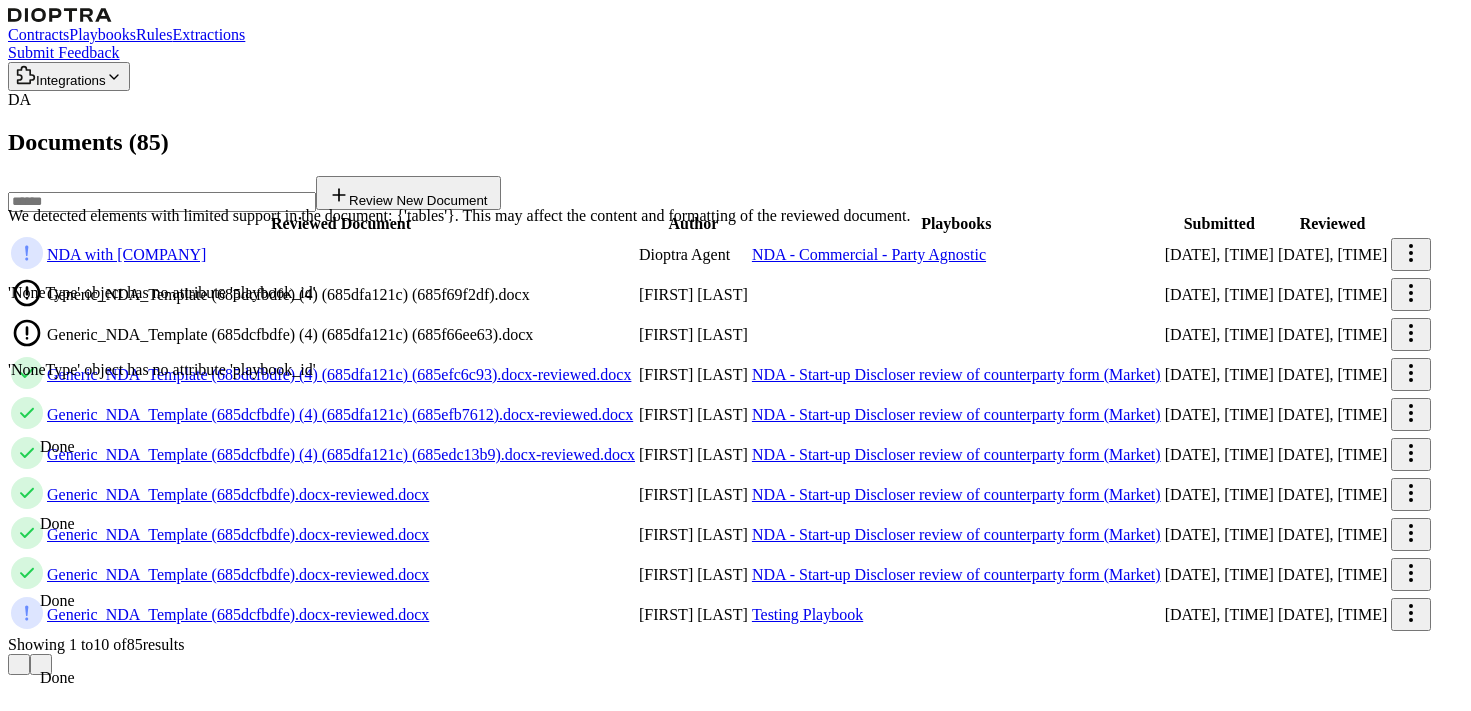 click on "Integrations" at bounding box center [71, 80] 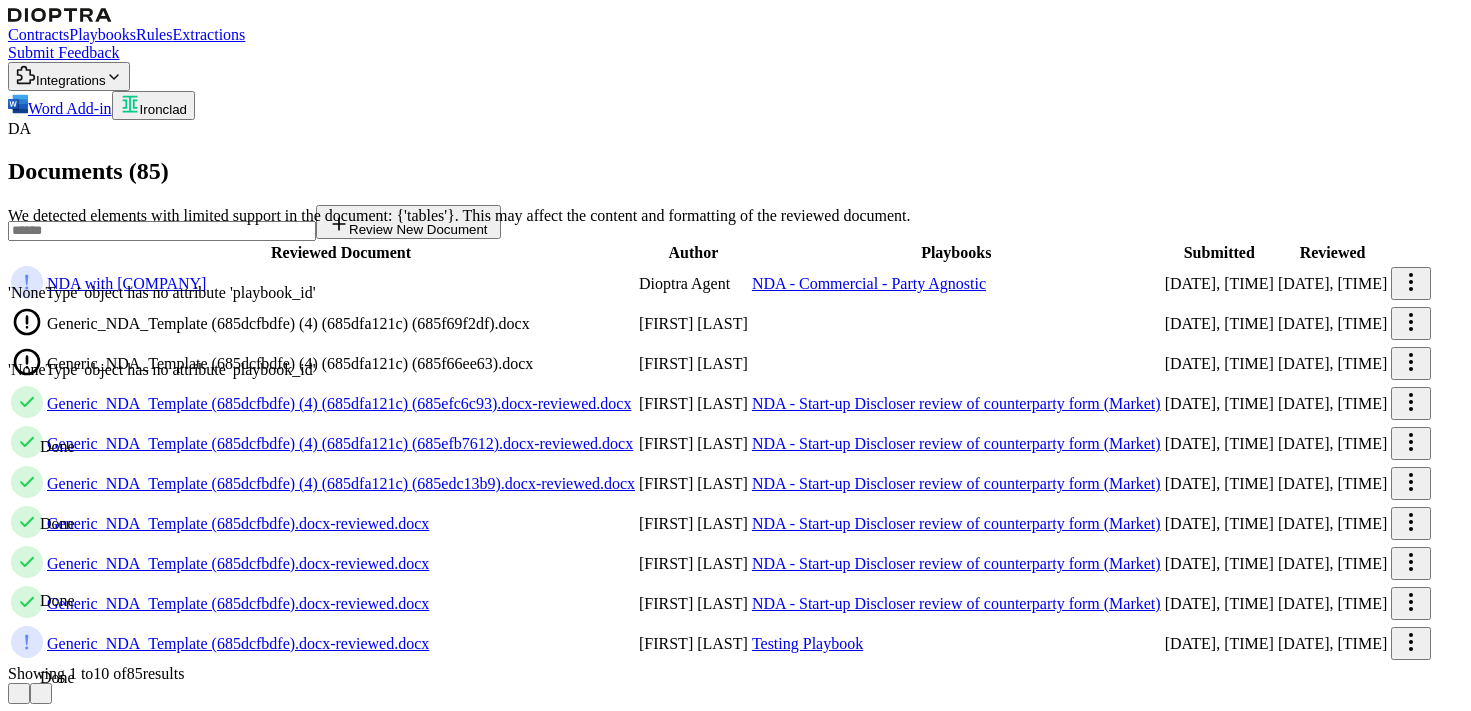 click on "Ironclad" at bounding box center (153, 105) 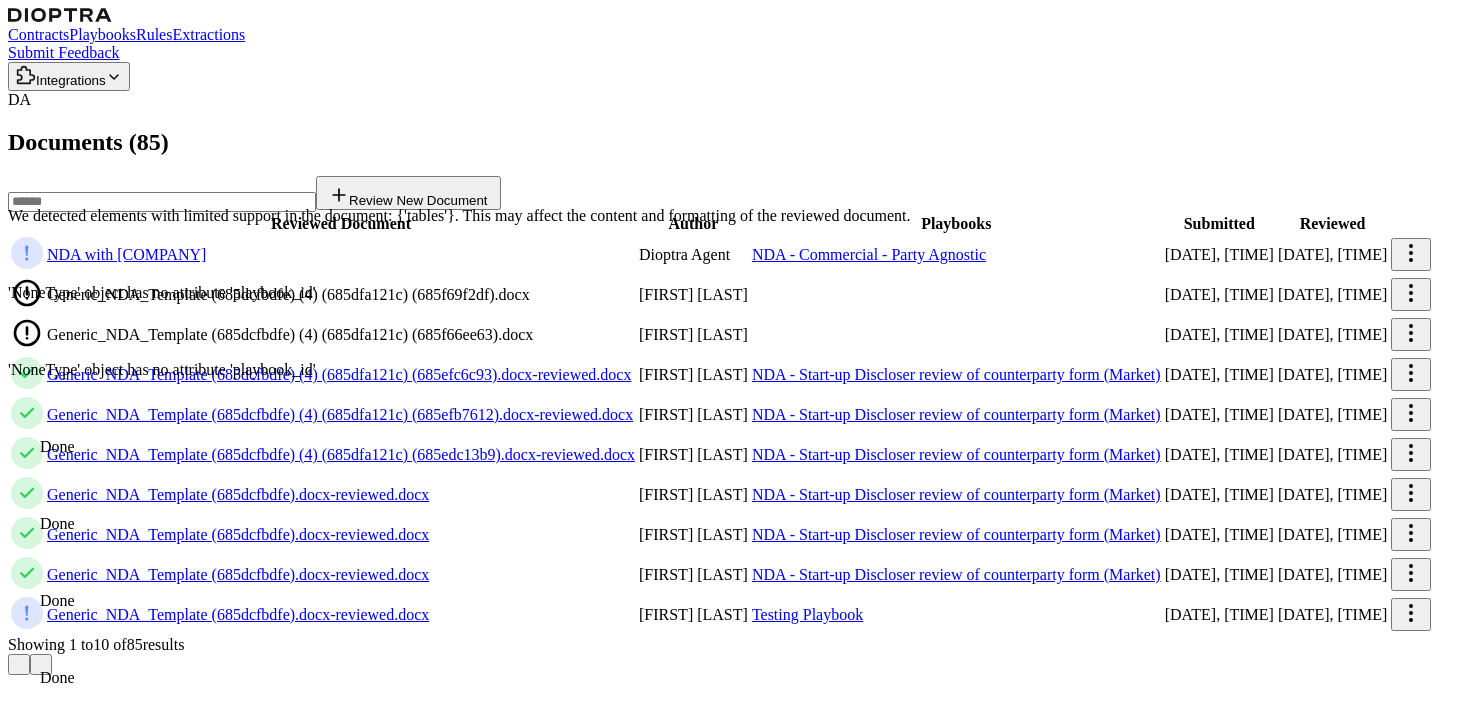 click on "Contracts Playbooks Rules Extractions Submit Feedback Integrations DA" at bounding box center [735, 58] 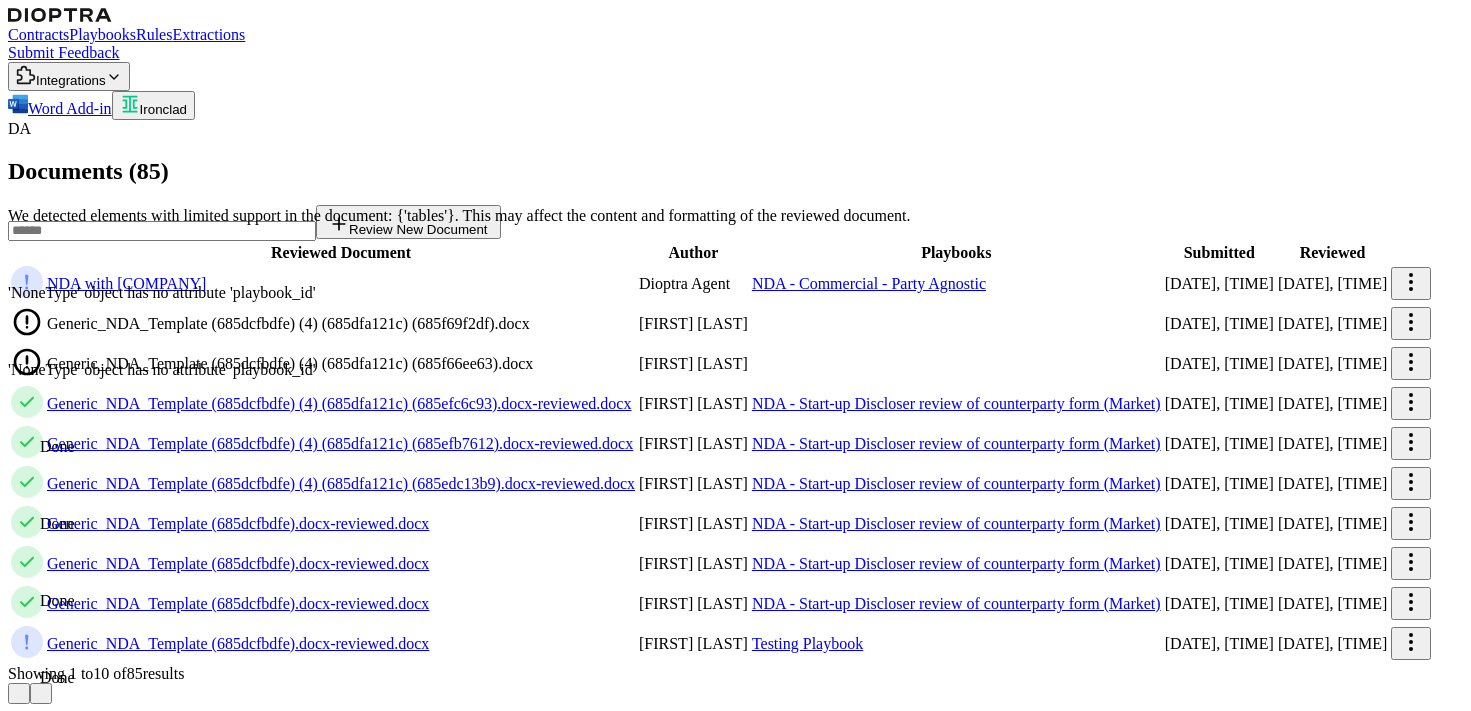 click on "Ironclad" at bounding box center [163, 109] 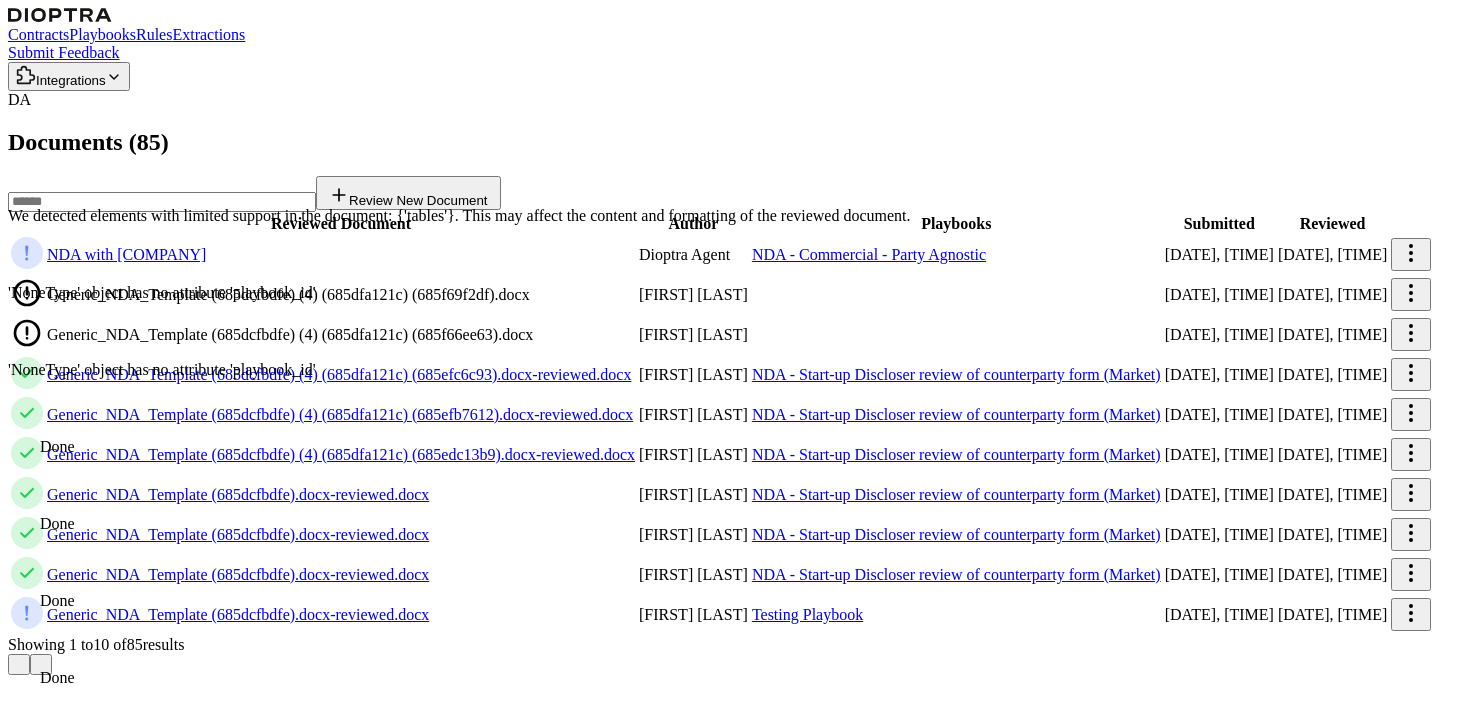 click on "Documents ( 85 ) Review New Document Reviewed Document Author Playbooks Submitted Reviewed We detected elements with limited support in the document: {'tables'}. This may affect the content and formatting of the reviewed document.   NDA with [COMPANY] [COMPANY] Agent NDA - Commercial - Party Agnostic [DATE], [TIME] [DATE], [TIME] 'NoneType' object has no attribute 'playbook_id'   Generic_NDA_Template (685dcfbdfe) (4) (685dfa121c) (685f69f2df).docx [FIRST] [LAST] [DATE], [TIME] [DATE], [TIME] 'NoneType' object has no attribute 'playbook_id'   Generic_NDA_Template (685dcfbdfe) (4) (685dfa121c) (685f66ee63).docx [FIRST] [LAST] [DATE], [TIME] [DATE], [TIME] Done   Generic_NDA_Template (685dcfbdfe) (4) (685dfa121c) (685efc6c93).docx-reviewed.docx [FIRST] [LAST] NDA - Start-up Discloser review of counterparty form (Market) [DATE], [TIME] [DATE], [TIME] Done   Generic_NDA_Template (685dcfbdfe) (4) (685dfa121c) (685efb7612).docx-reviewed.docx [FIRST] [LAST] Done" at bounding box center [735, 402] 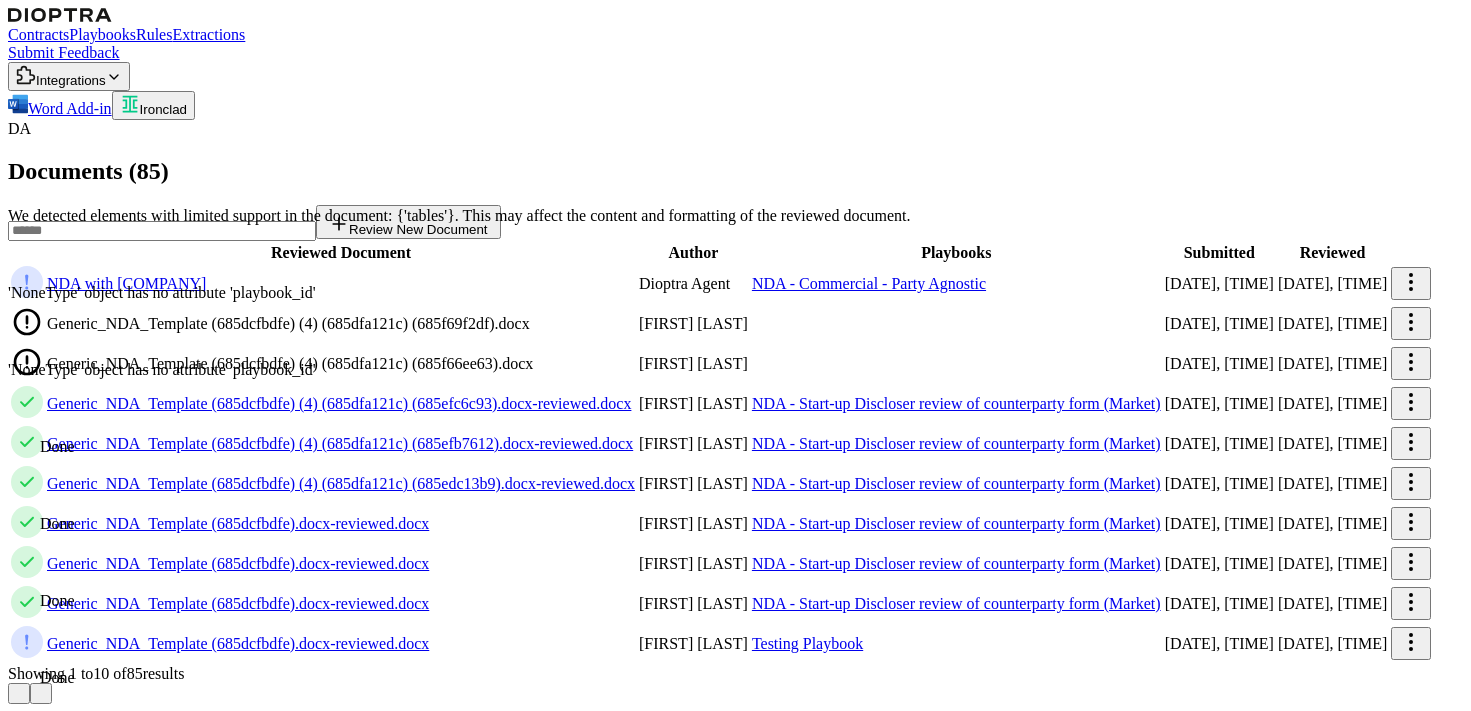 click on "Ironclad" at bounding box center (163, 109) 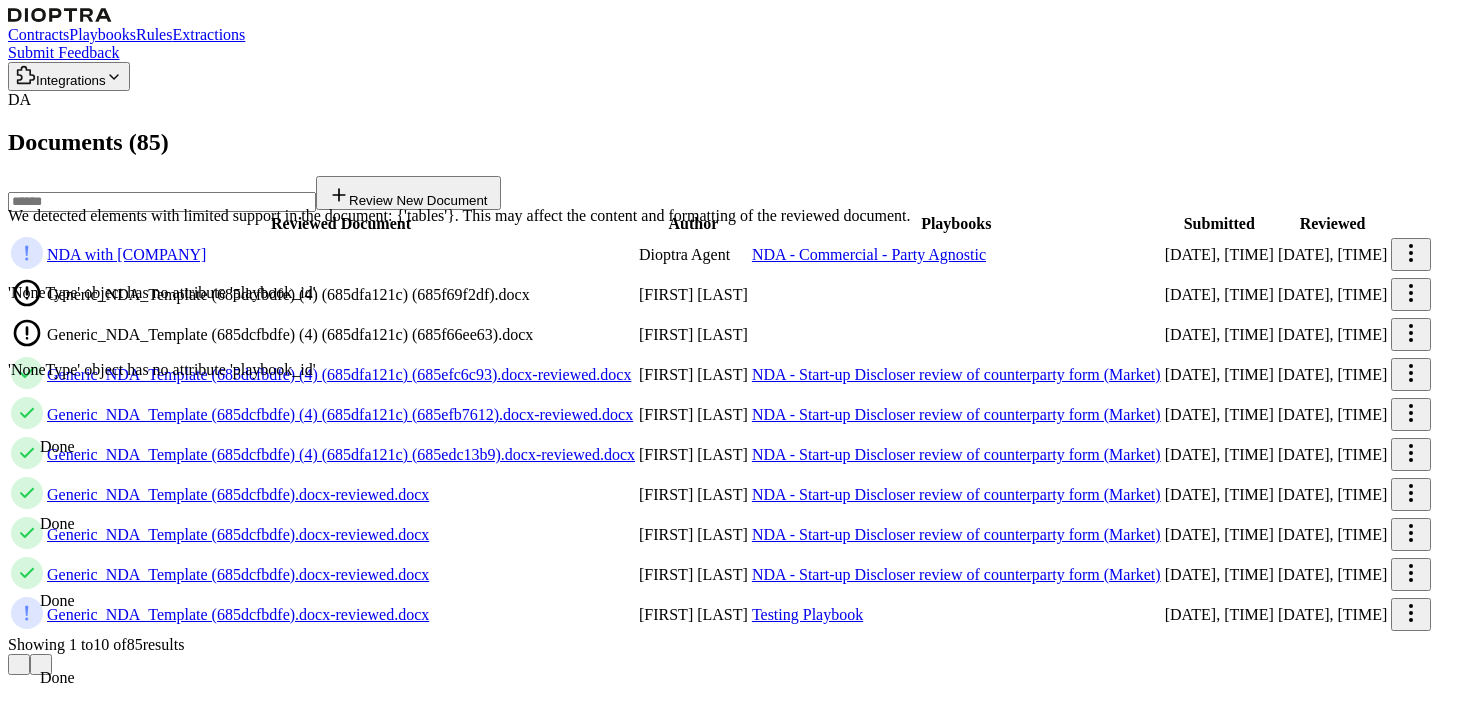 click on "Documents ( 85 ) Review New Document Reviewed Document Author Playbooks Submitted Reviewed We detected elements with limited support in the document: {'tables'}. This may affect the content and formatting of the reviewed document.   NDA with [COMPANY] [COMPANY] Agent NDA - Commercial - Party Agnostic [DATE], [TIME] [DATE], [TIME] 'NoneType' object has no attribute 'playbook_id'   Generic_NDA_Template (685dcfbdfe) (4) (685dfa121c) (685f69f2df).docx [FIRST] [LAST] [DATE], [TIME] [DATE], [TIME] 'NoneType' object has no attribute 'playbook_id'   Generic_NDA_Template (685dcfbdfe) (4) (685dfa121c) (685f66ee63).docx [FIRST] [LAST] [DATE], [TIME] [DATE], [TIME] Done   Generic_NDA_Template (685dcfbdfe) (4) (685dfa121c) (685efc6c93).docx-reviewed.docx [FIRST] [LAST] NDA - Start-up Discloser review of counterparty form (Market) [DATE], [TIME] [DATE], [TIME] Done   Generic_NDA_Template (685dcfbdfe) (4) (685dfa121c) (685efb7612).docx-reviewed.docx [FIRST] [LAST] Done" at bounding box center [735, 402] 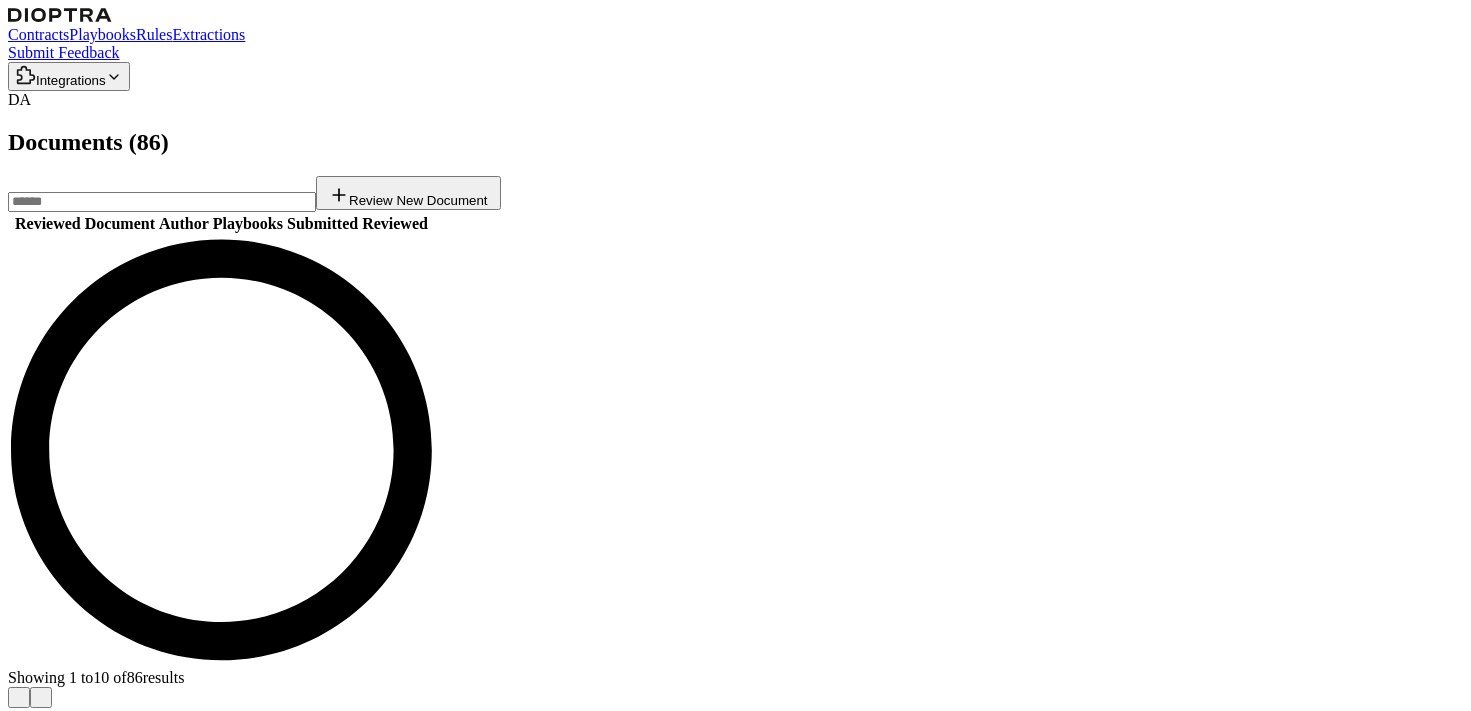 scroll, scrollTop: 0, scrollLeft: 0, axis: both 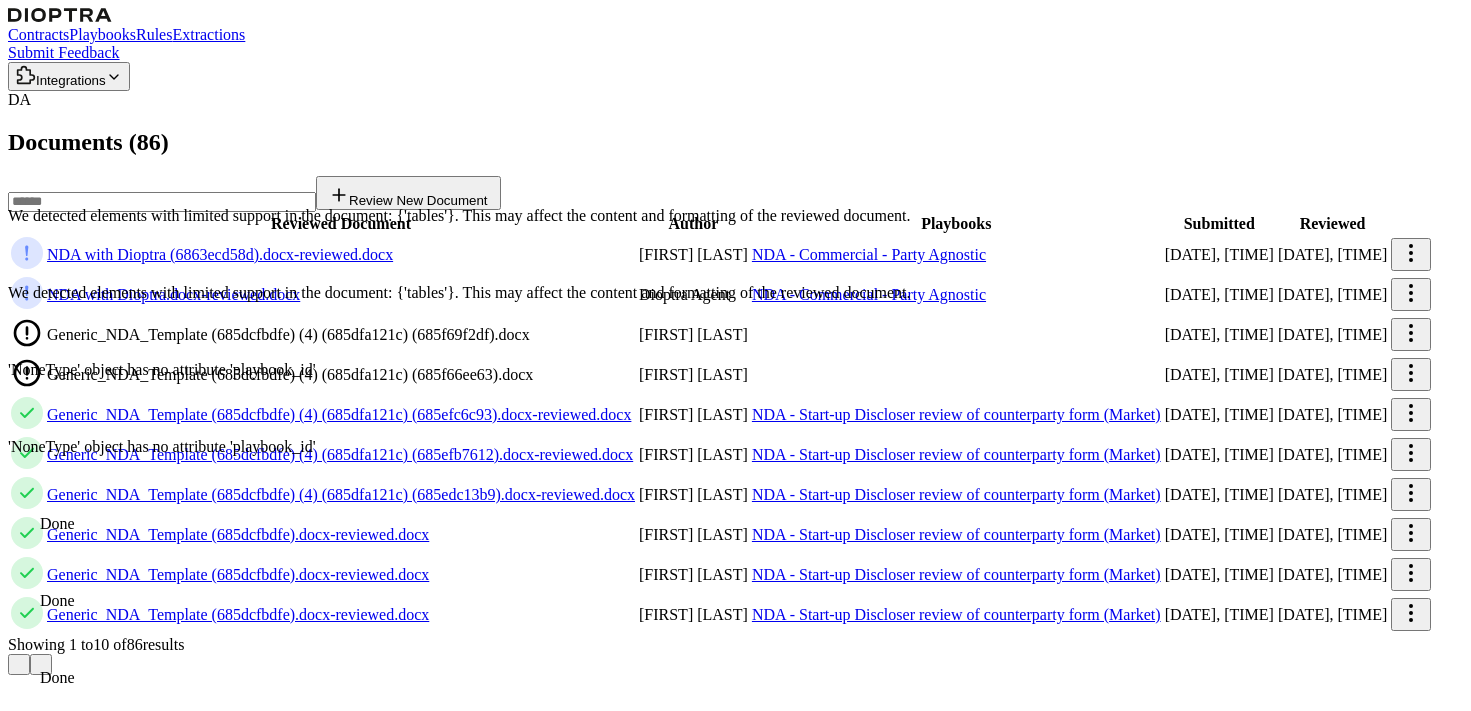 click on "NDA with Dioptra (6863ecd58d).docx-reviewed.docx" at bounding box center (220, 254) 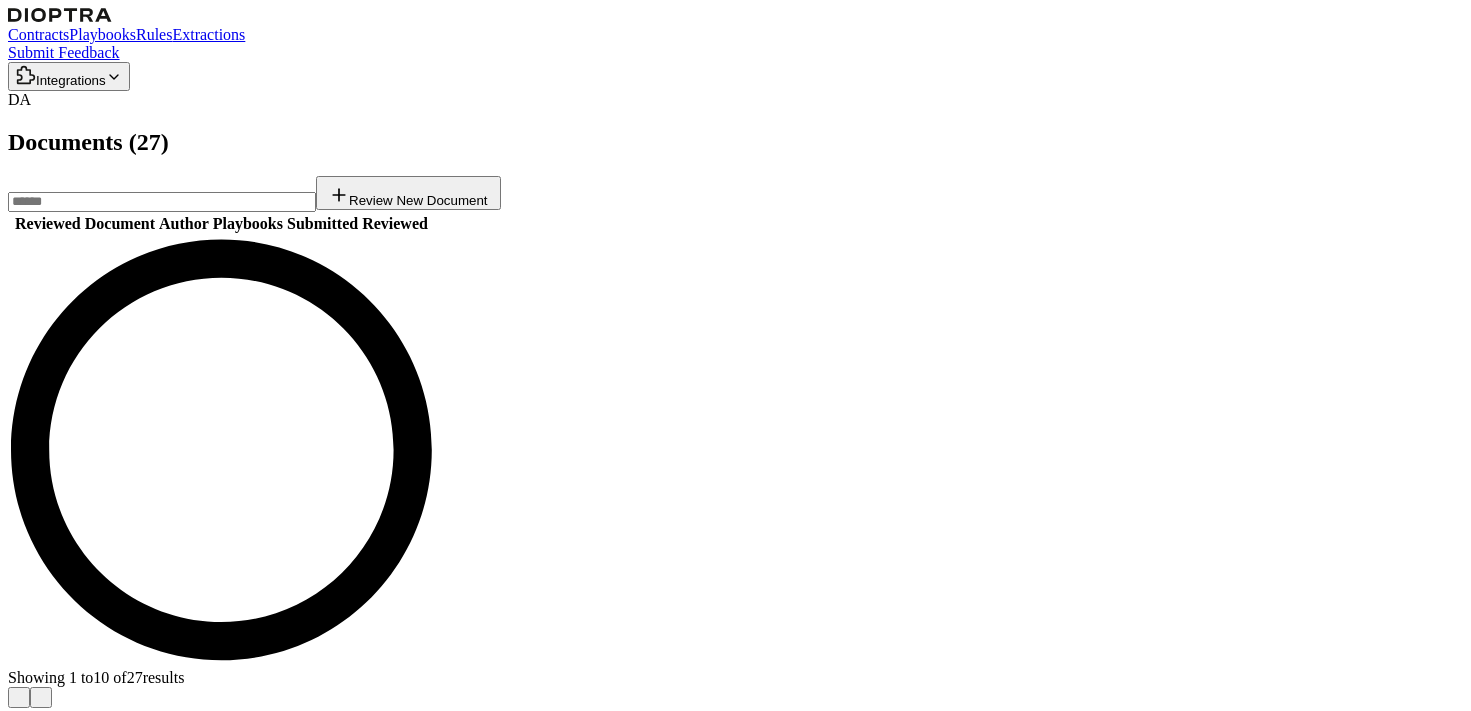 scroll, scrollTop: 0, scrollLeft: 0, axis: both 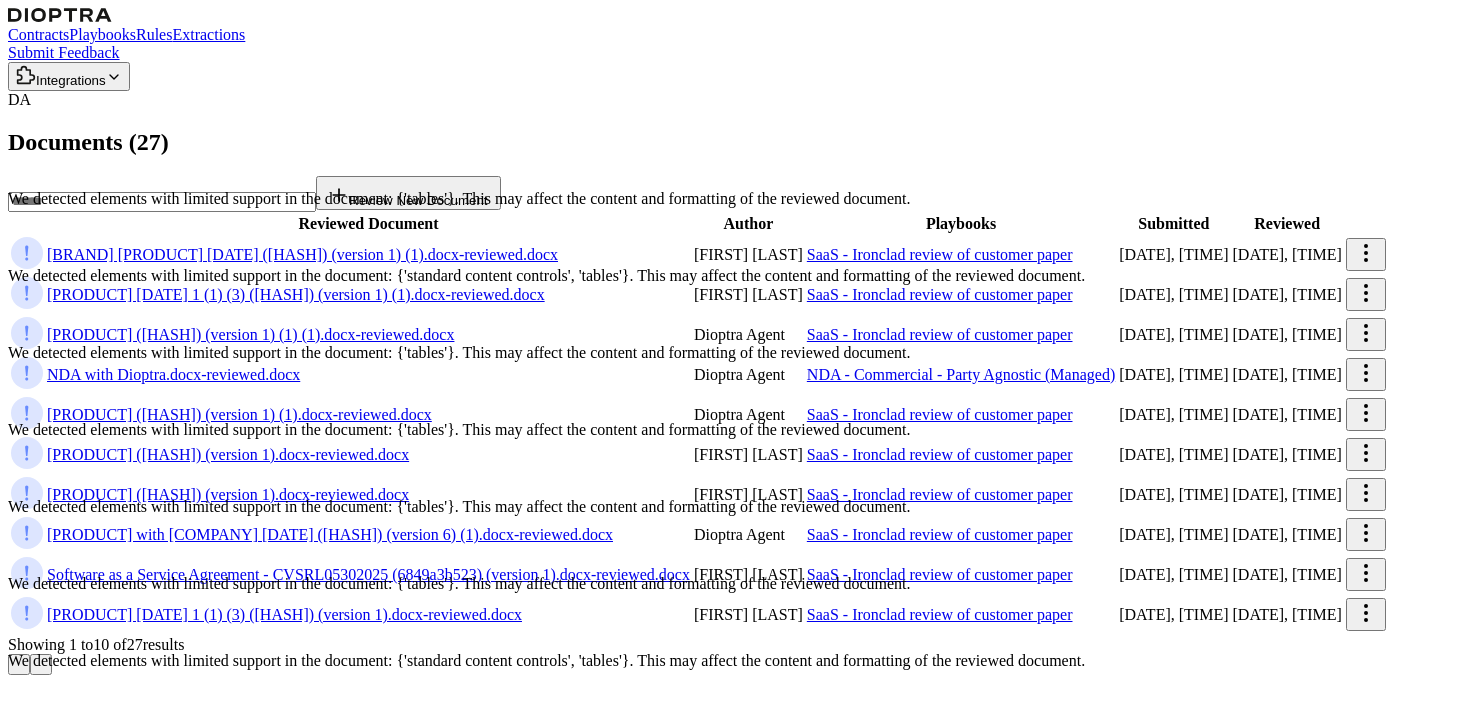 click on "Ironclad STAC US 10.03.24 (6706b943b5) (version 1).docx-reviewed.docx" at bounding box center [302, 254] 